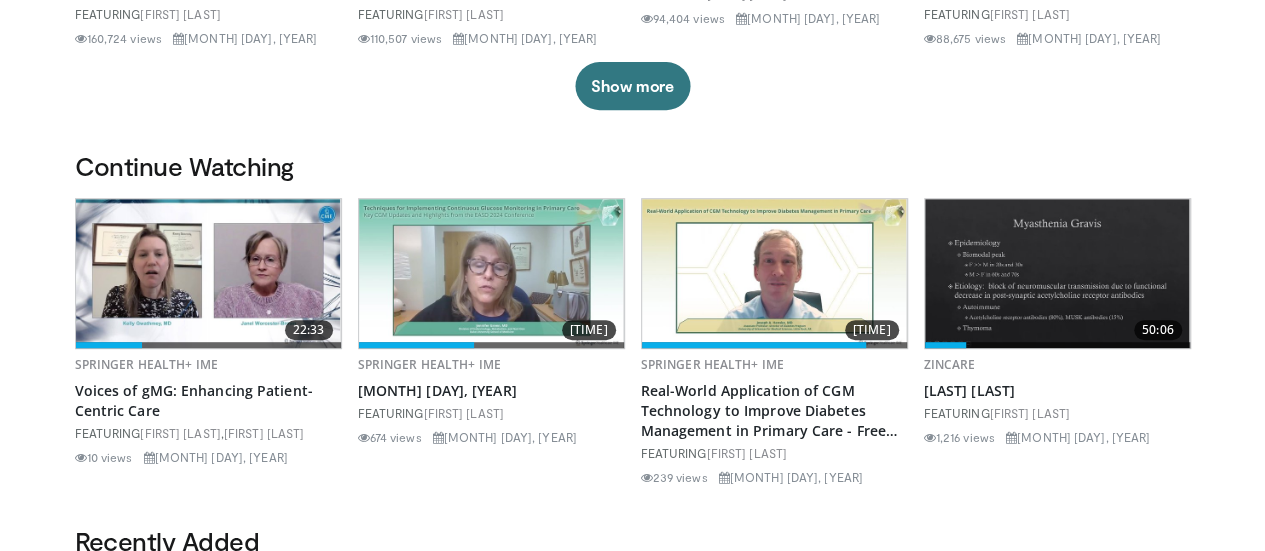 scroll, scrollTop: 404, scrollLeft: 0, axis: vertical 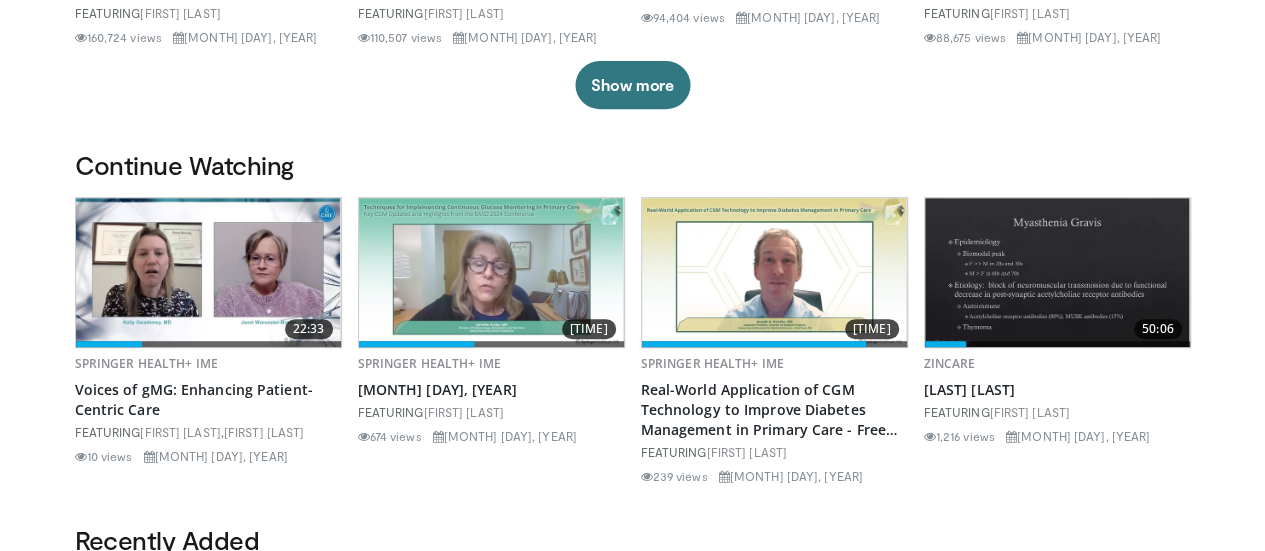 click at bounding box center (208, 272) 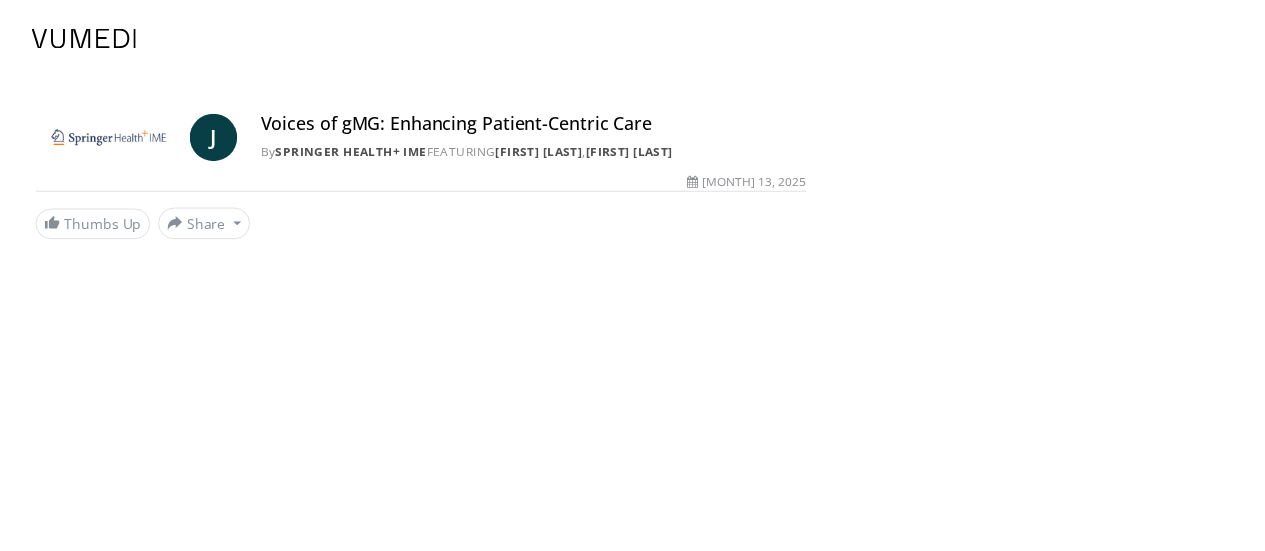 scroll, scrollTop: 0, scrollLeft: 0, axis: both 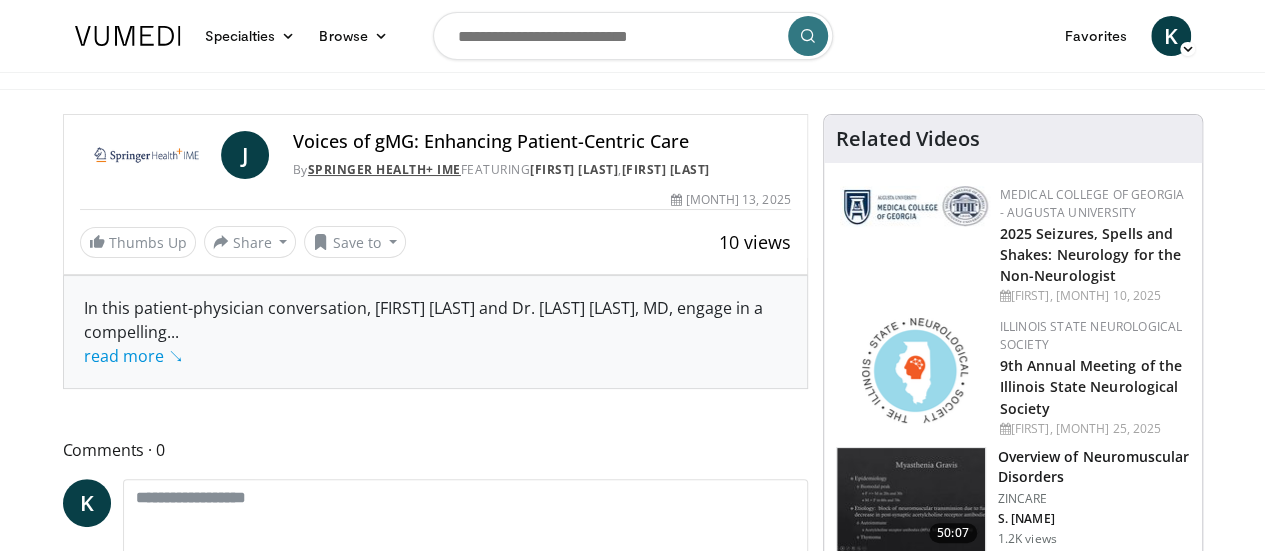 click on "Springer Health+ IME" at bounding box center (384, 169) 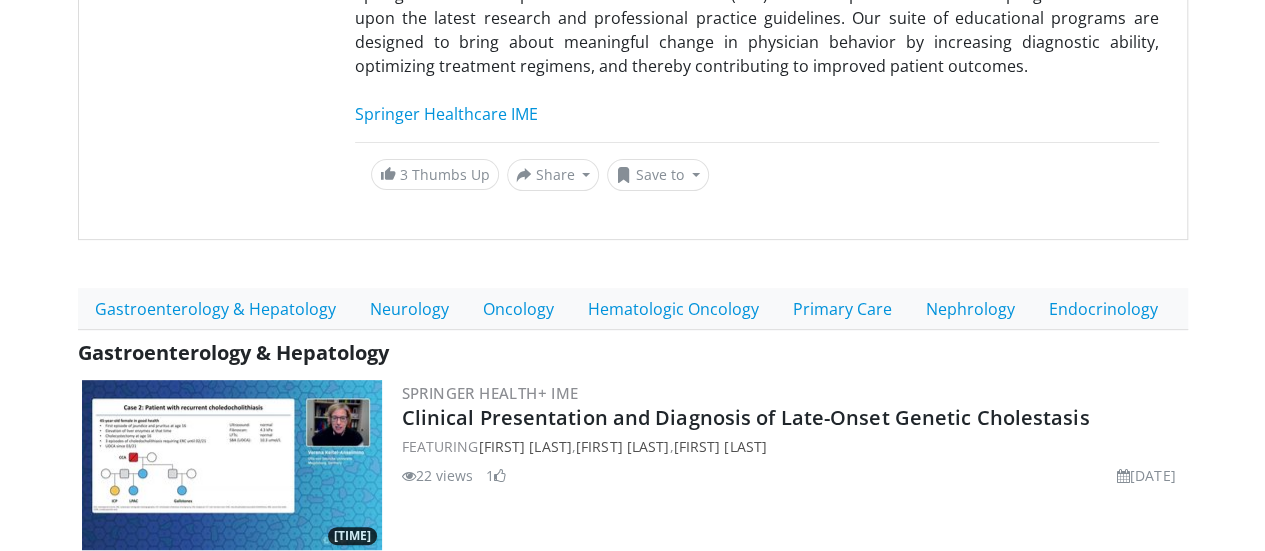 scroll, scrollTop: 248, scrollLeft: 0, axis: vertical 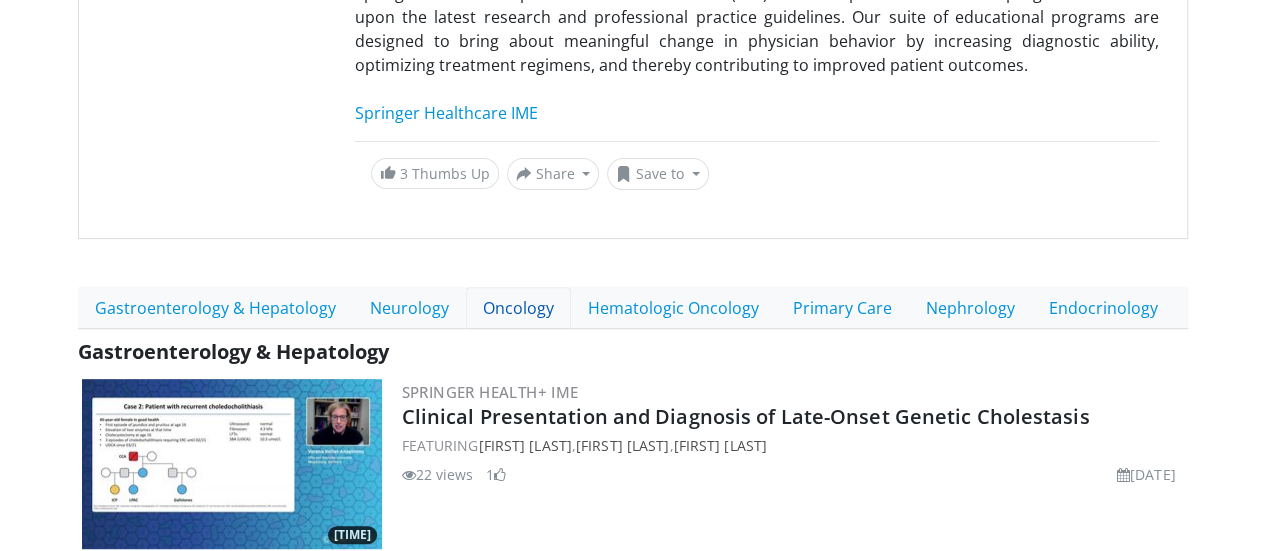 click on "Oncology" at bounding box center [518, 308] 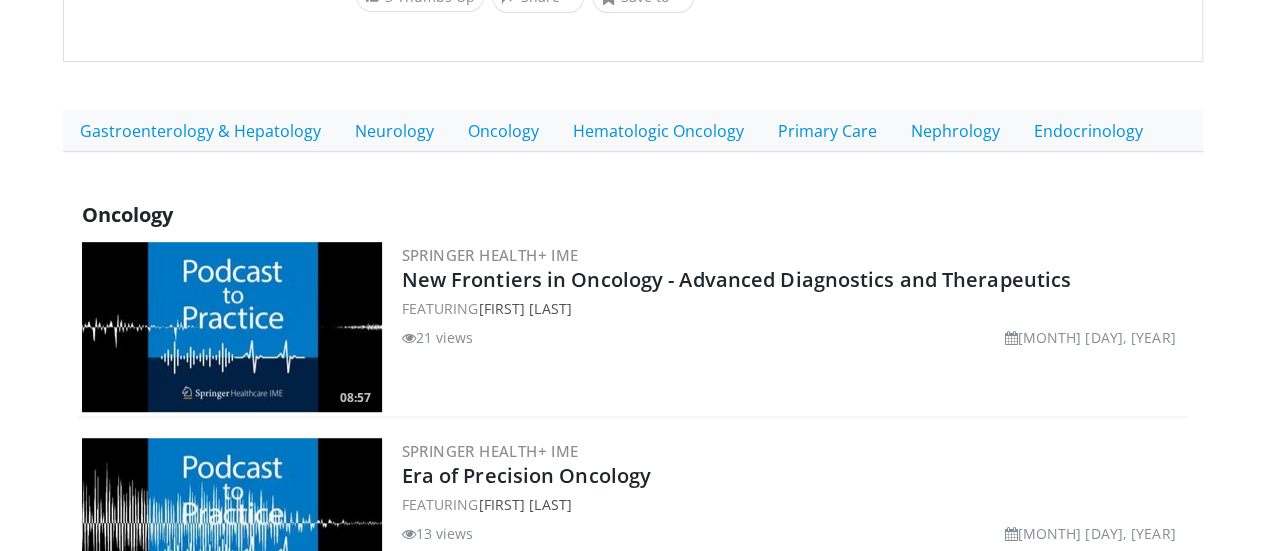 scroll, scrollTop: 386, scrollLeft: 0, axis: vertical 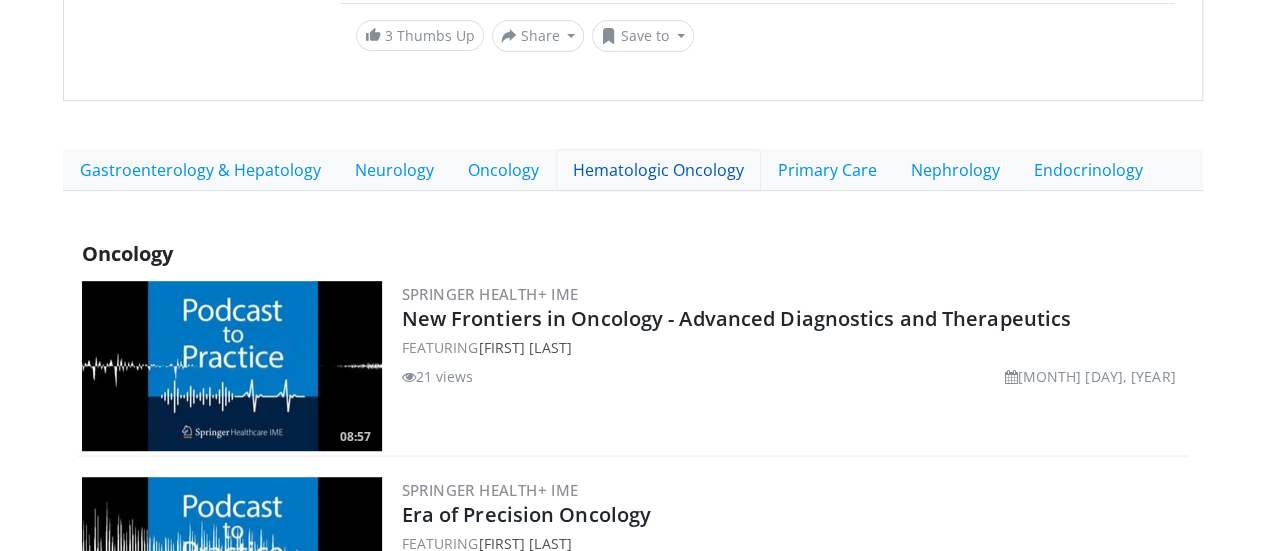 click on "Hematologic Oncology" at bounding box center (658, 170) 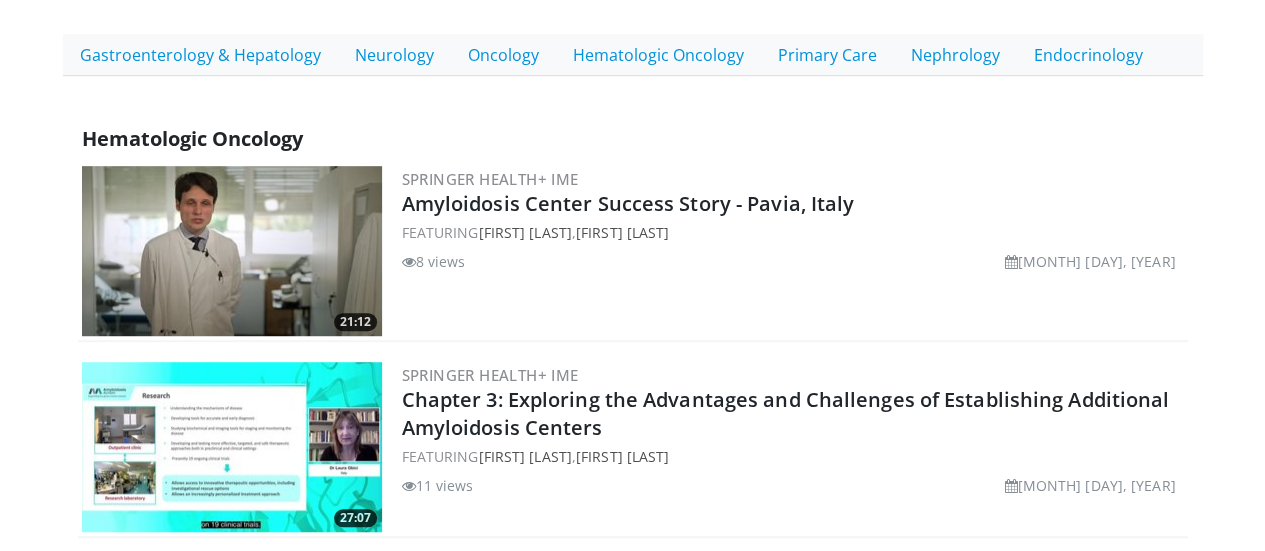 scroll, scrollTop: 500, scrollLeft: 0, axis: vertical 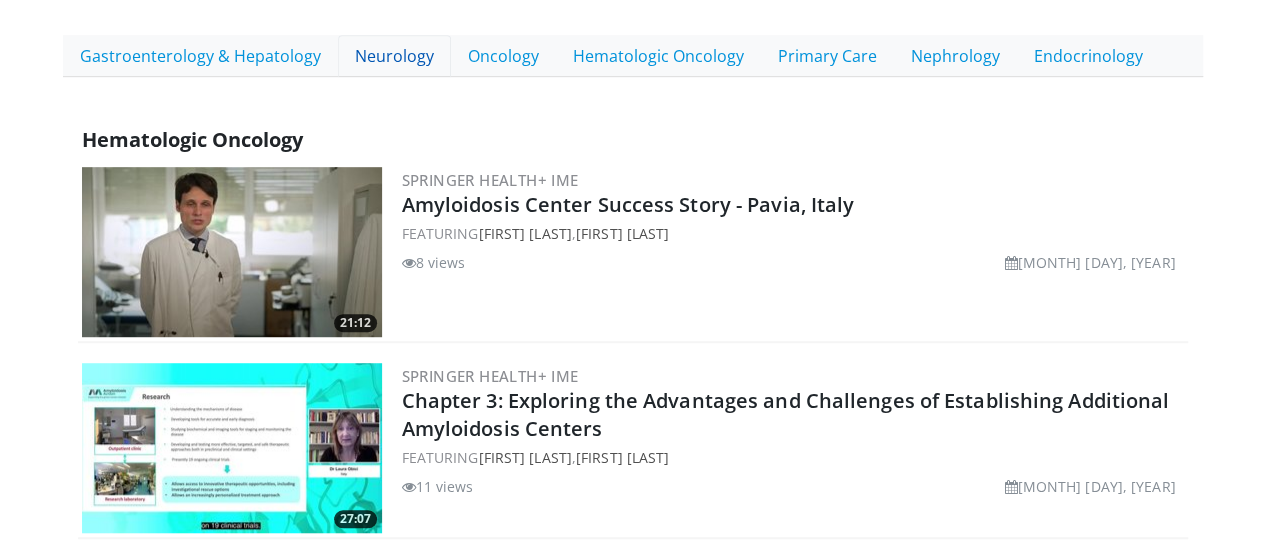 click on "Neurology" at bounding box center (394, 56) 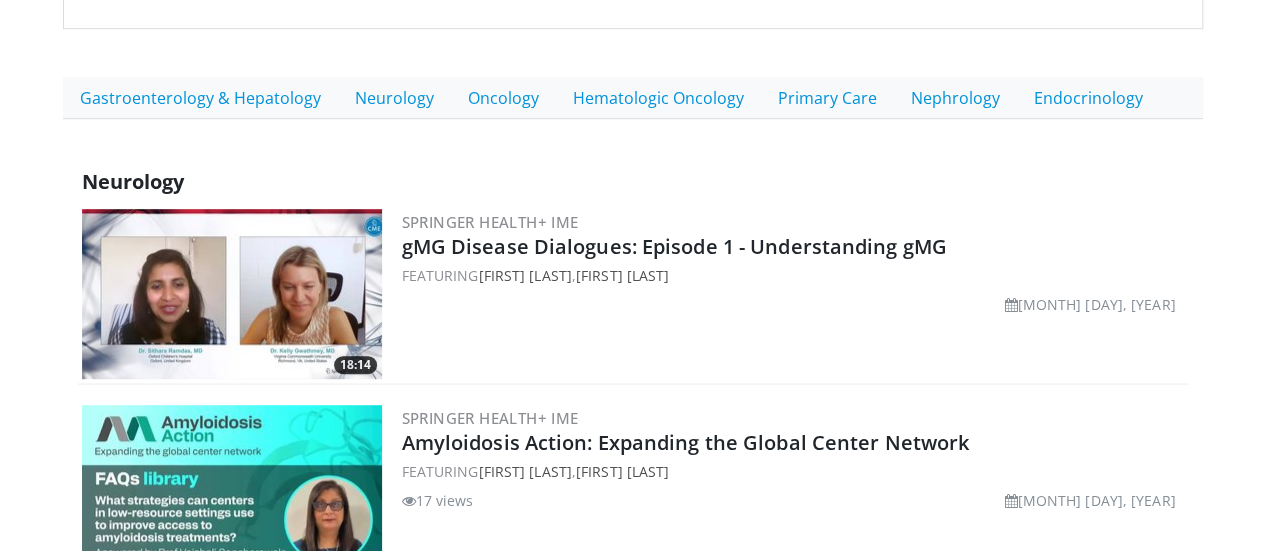 scroll, scrollTop: 455, scrollLeft: 0, axis: vertical 